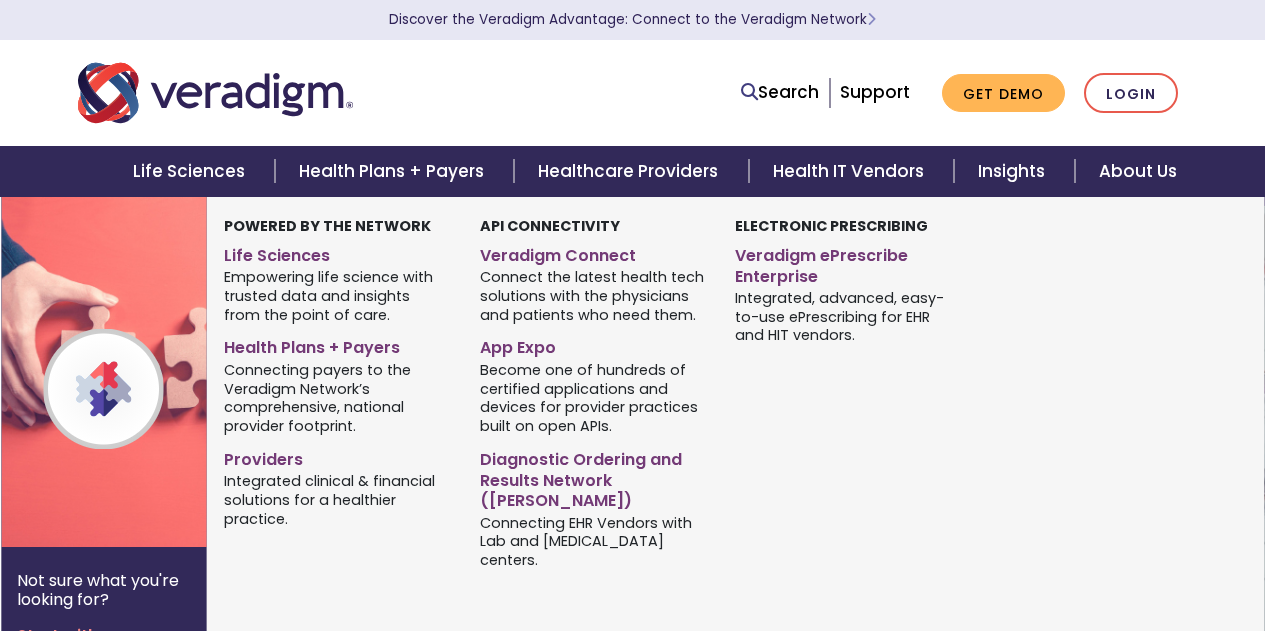 scroll, scrollTop: 0, scrollLeft: 0, axis: both 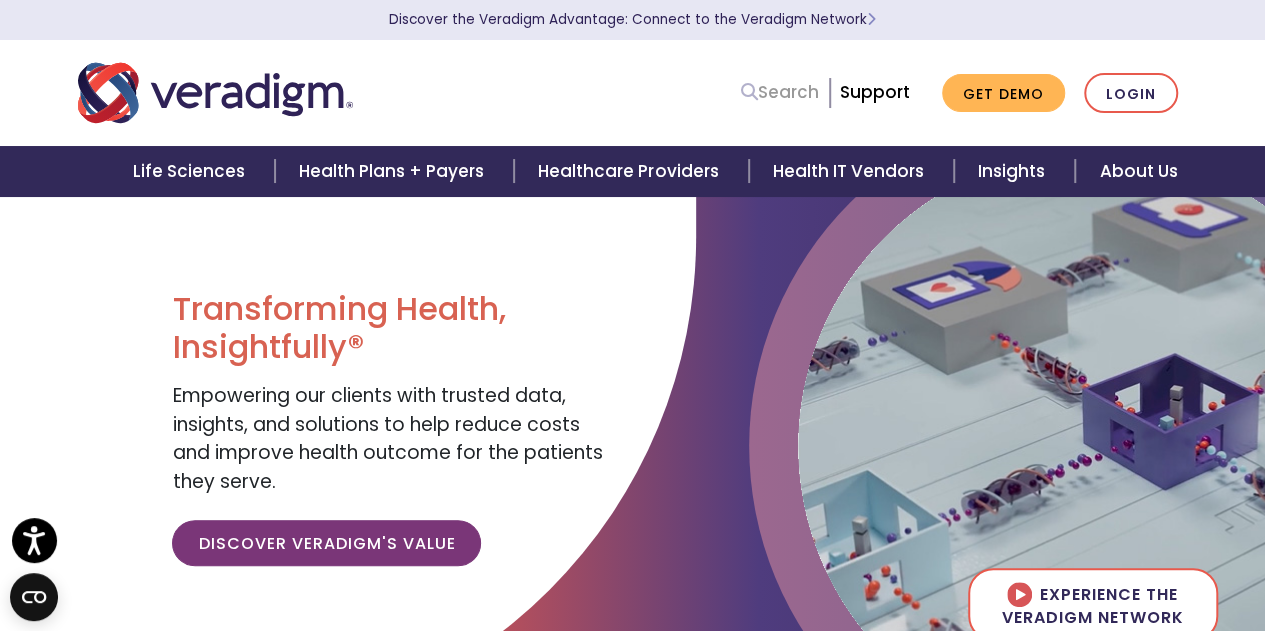 click on "Search" at bounding box center [780, 92] 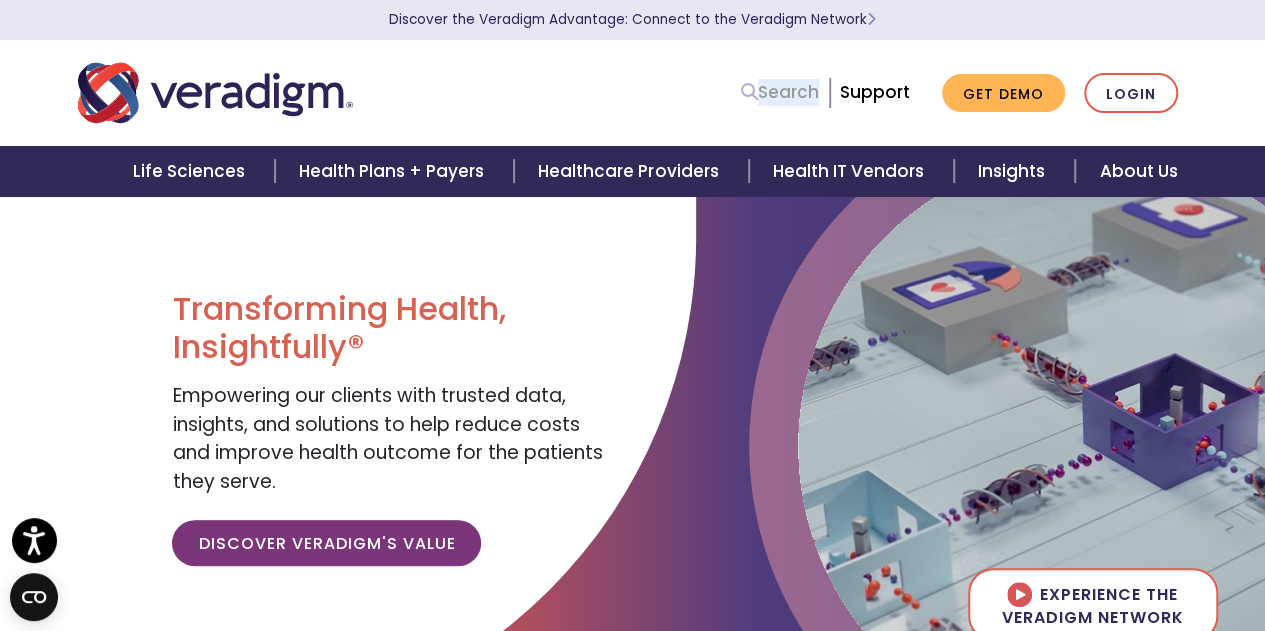 click on "Search" at bounding box center [780, 92] 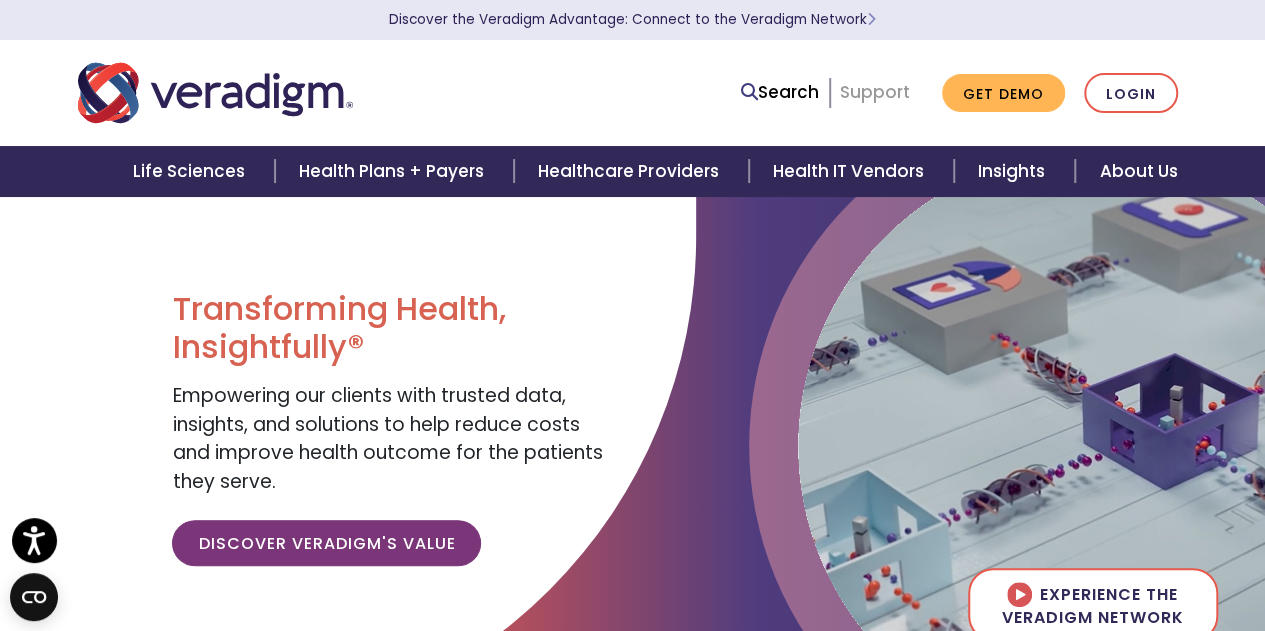 click on "Support" at bounding box center (875, 92) 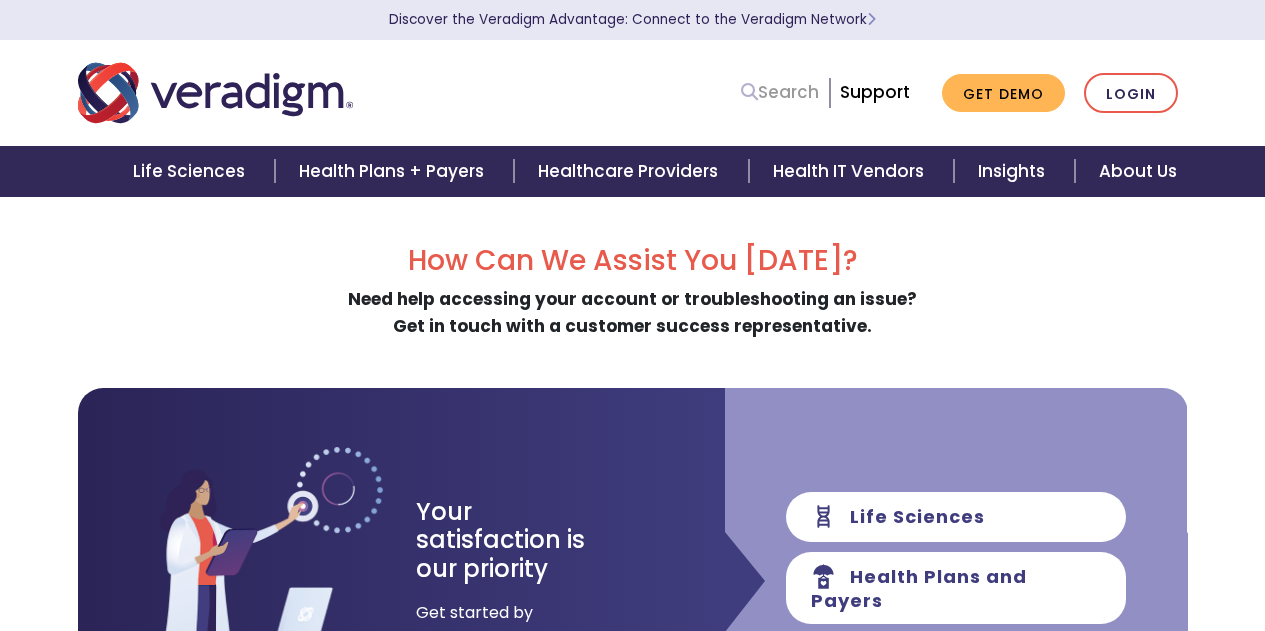 scroll, scrollTop: 0, scrollLeft: 0, axis: both 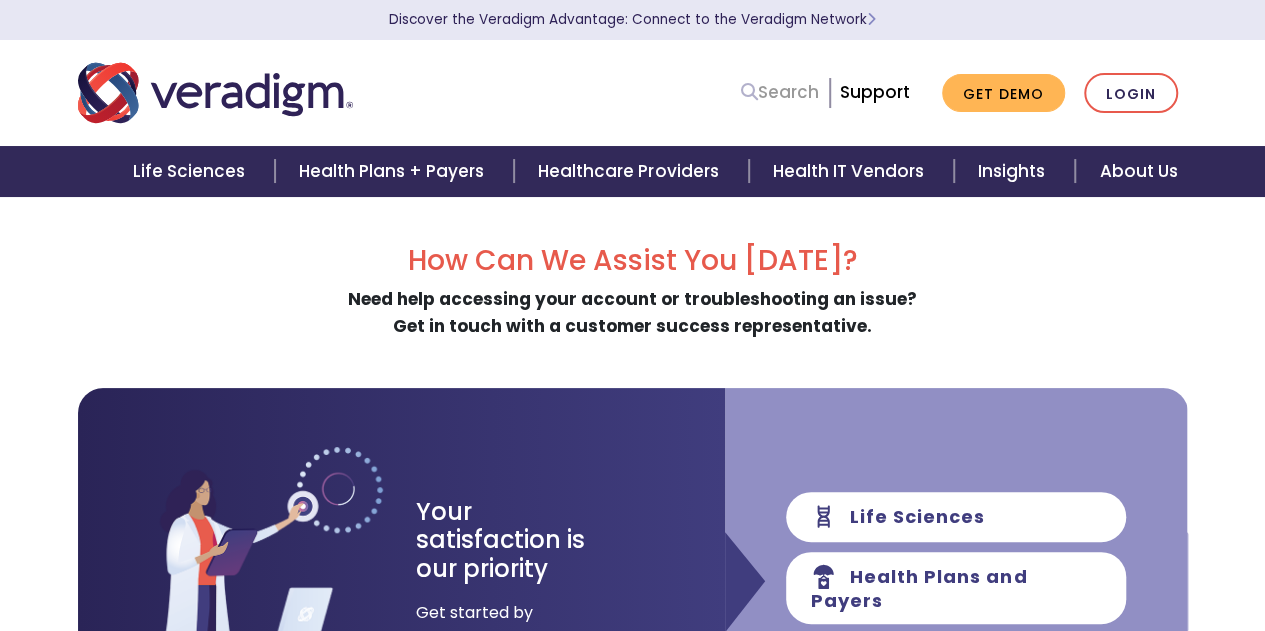 click on "Search" at bounding box center [780, 92] 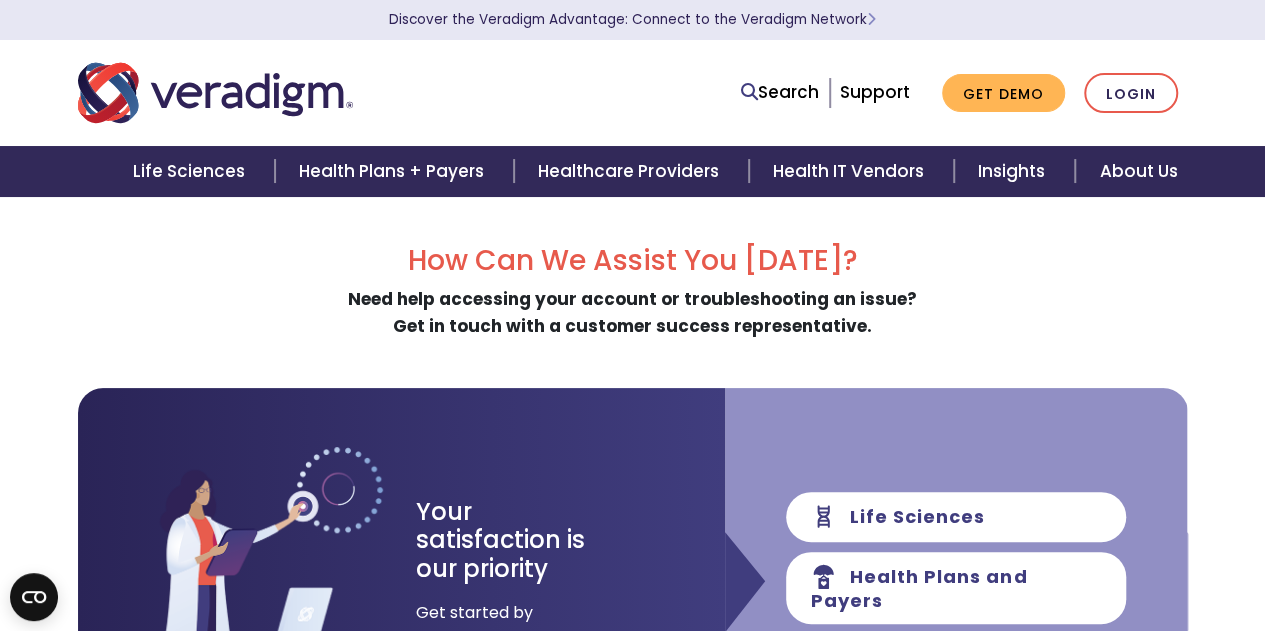 click on "Search
Support
Get Demo
Login" at bounding box center [959, 93] 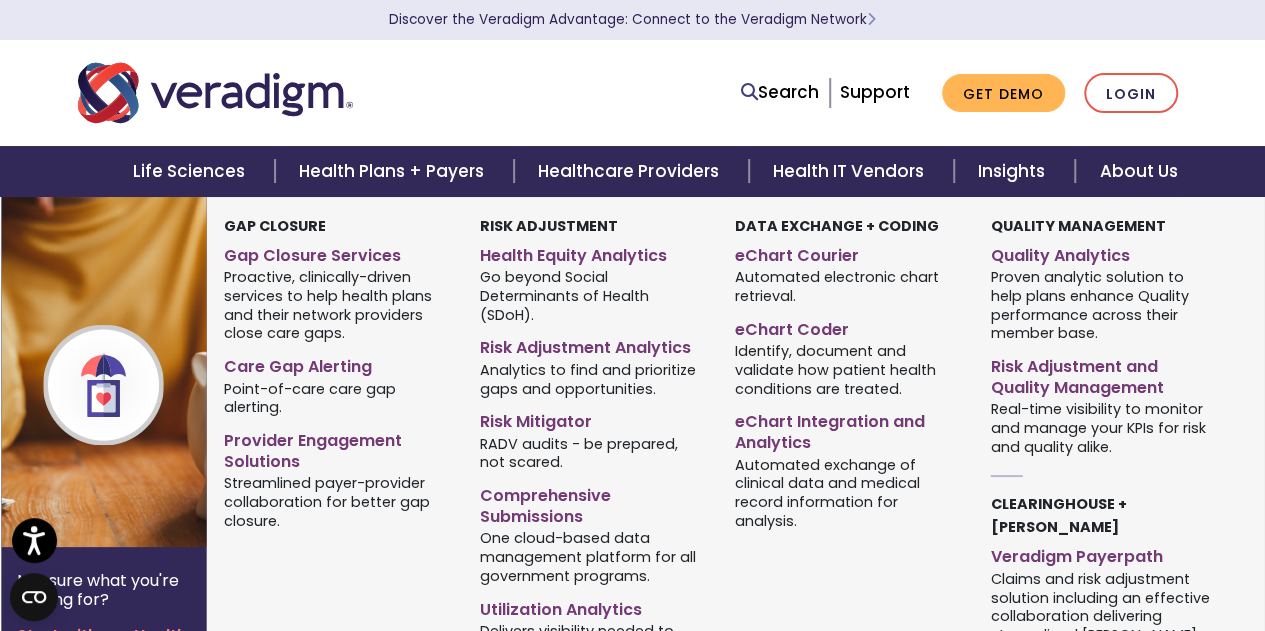 scroll, scrollTop: 300, scrollLeft: 0, axis: vertical 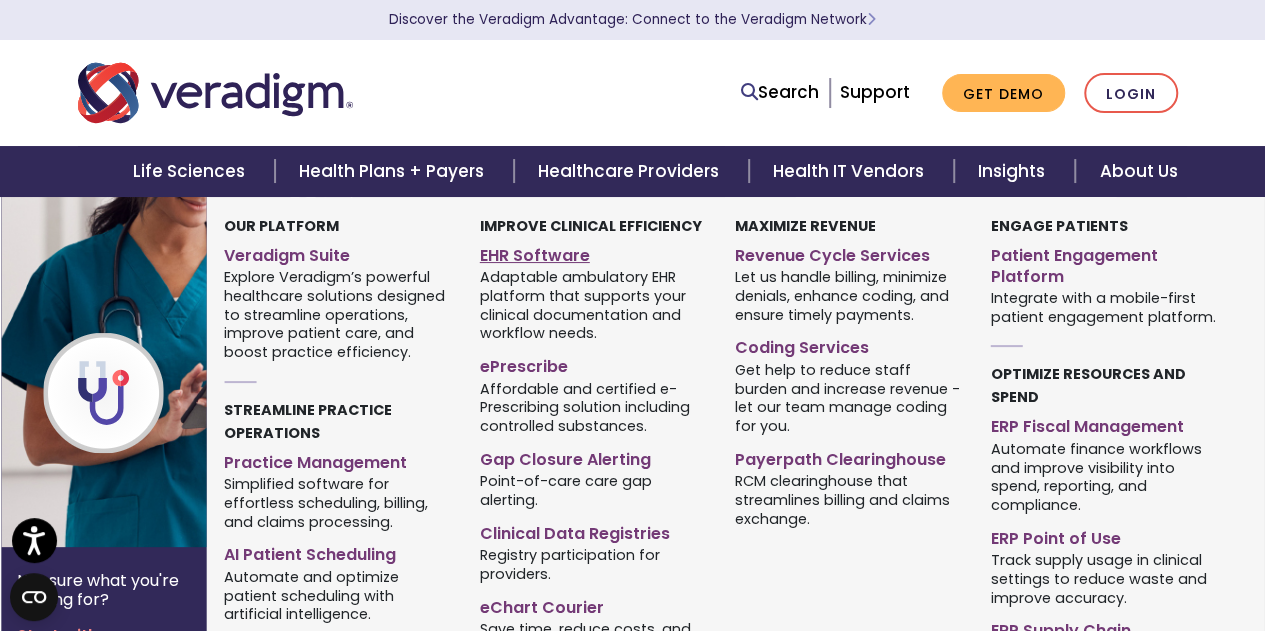 click on "EHR Software" at bounding box center (593, 252) 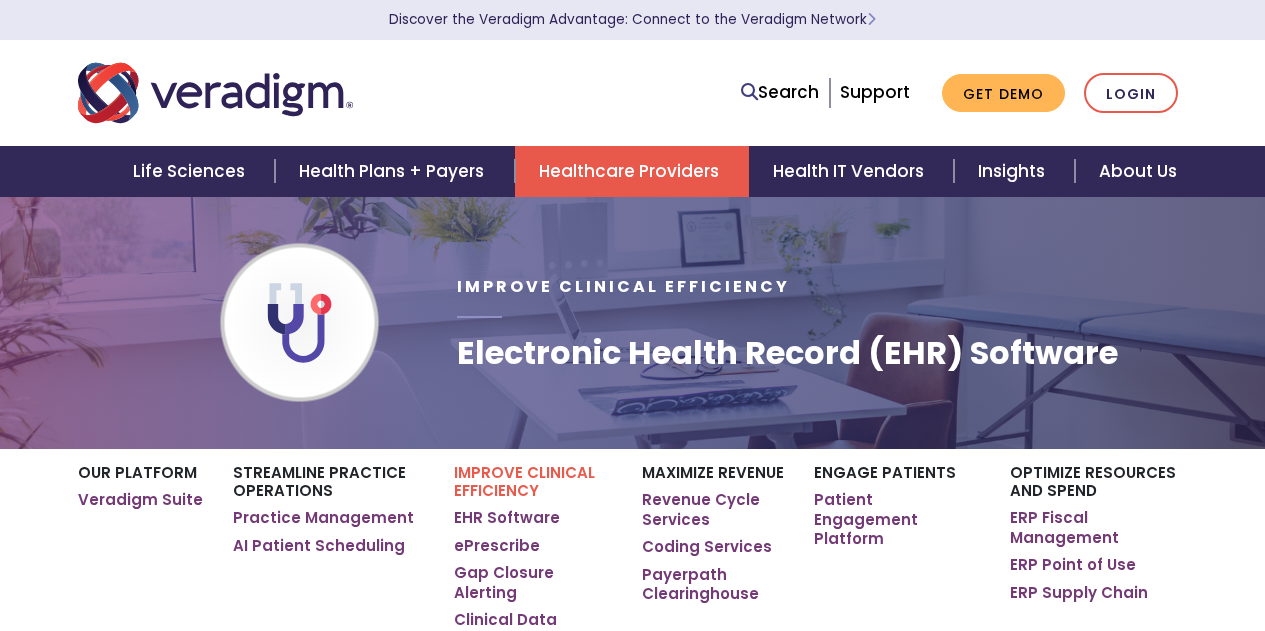 scroll, scrollTop: 0, scrollLeft: 0, axis: both 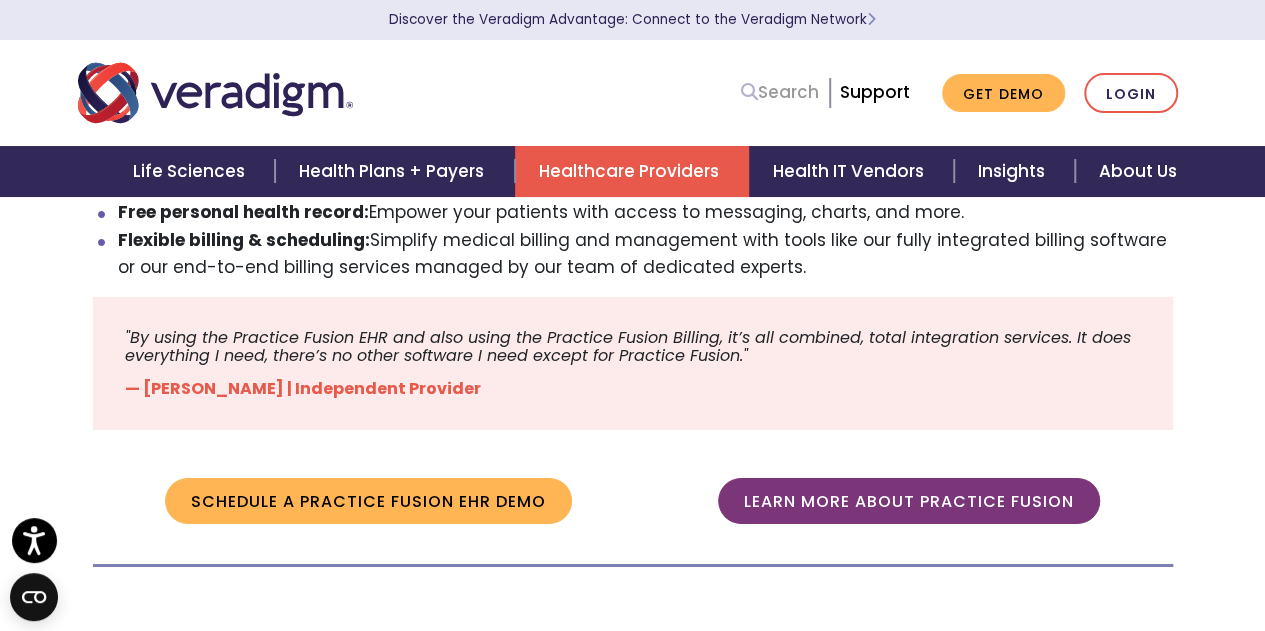 click on "Search" at bounding box center [780, 92] 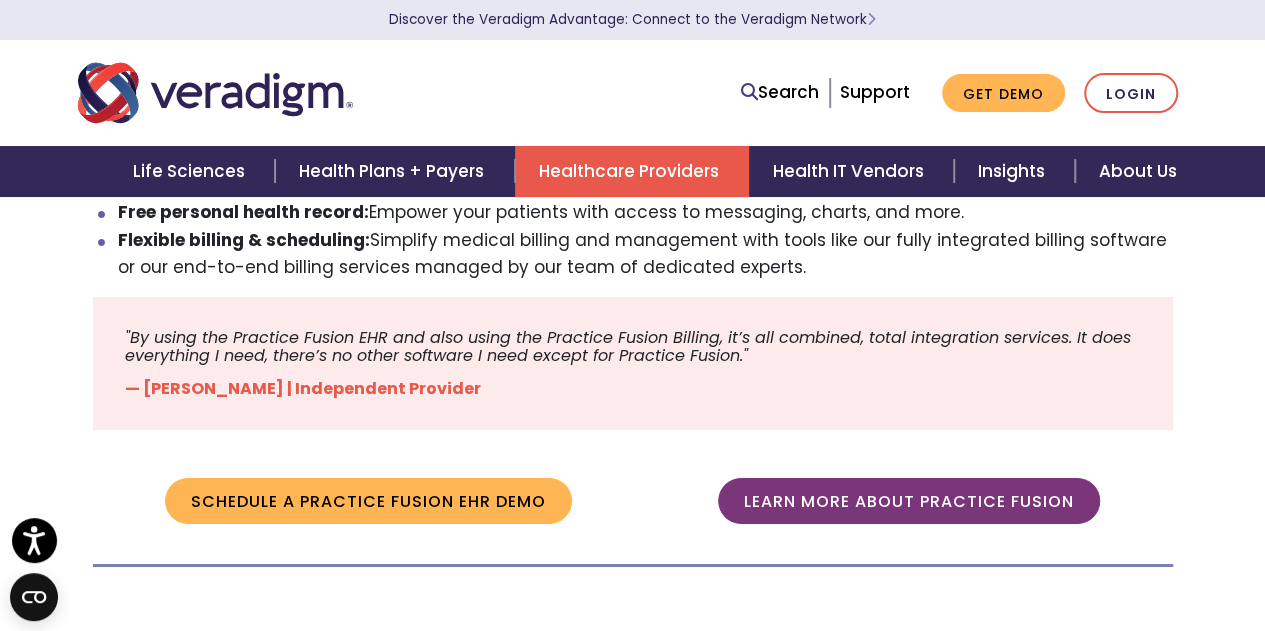 click at bounding box center [215, 93] 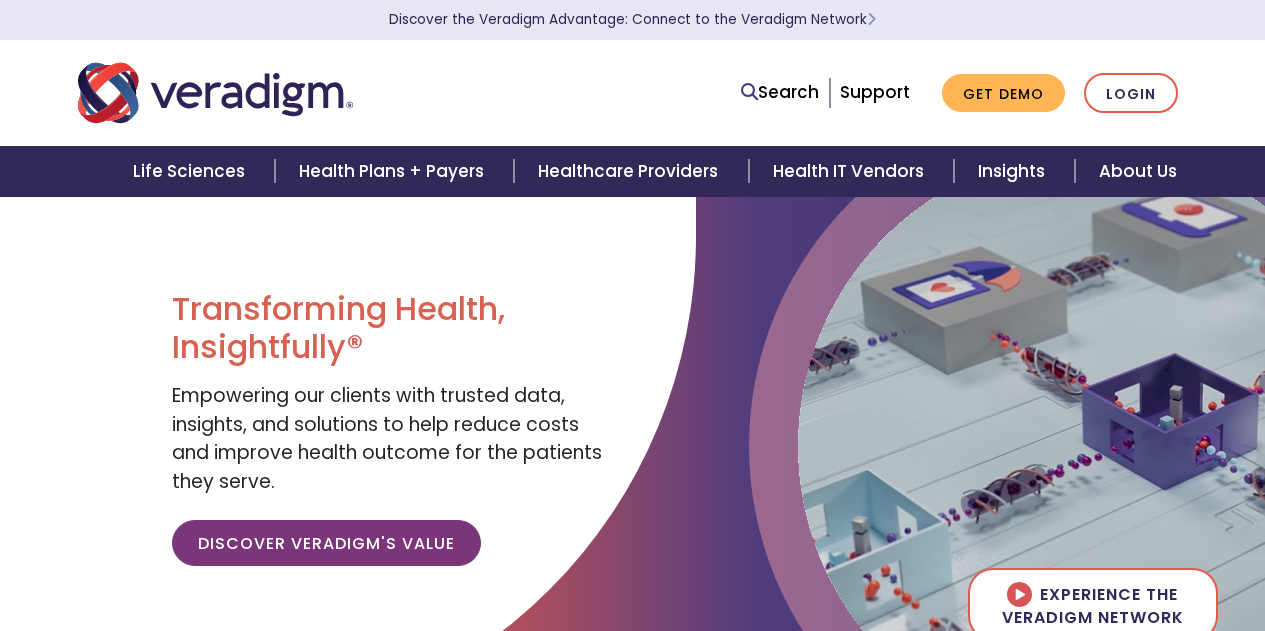 scroll, scrollTop: 0, scrollLeft: 0, axis: both 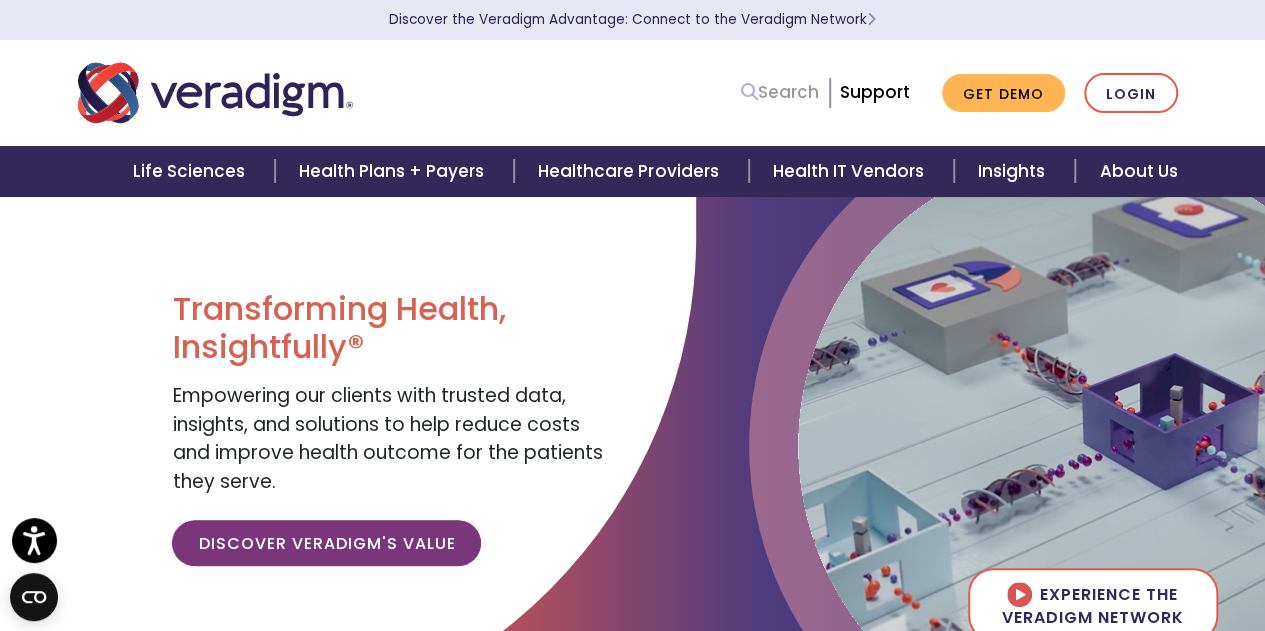 click on "Search" at bounding box center (780, 92) 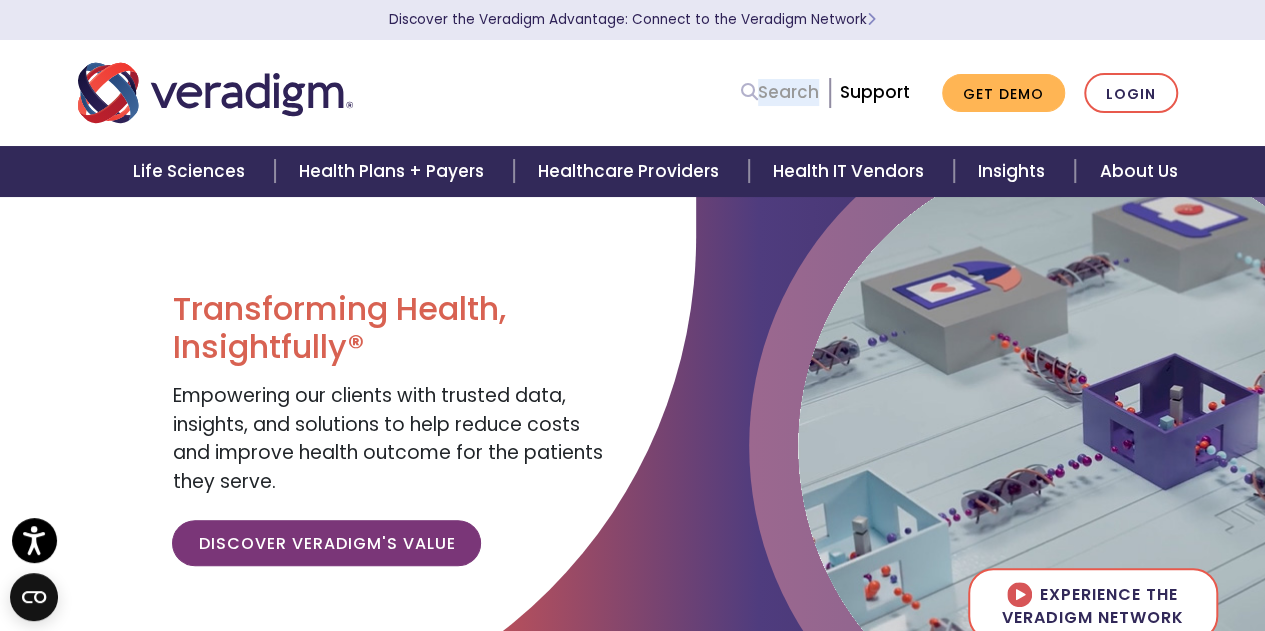 click on "Search" at bounding box center [780, 92] 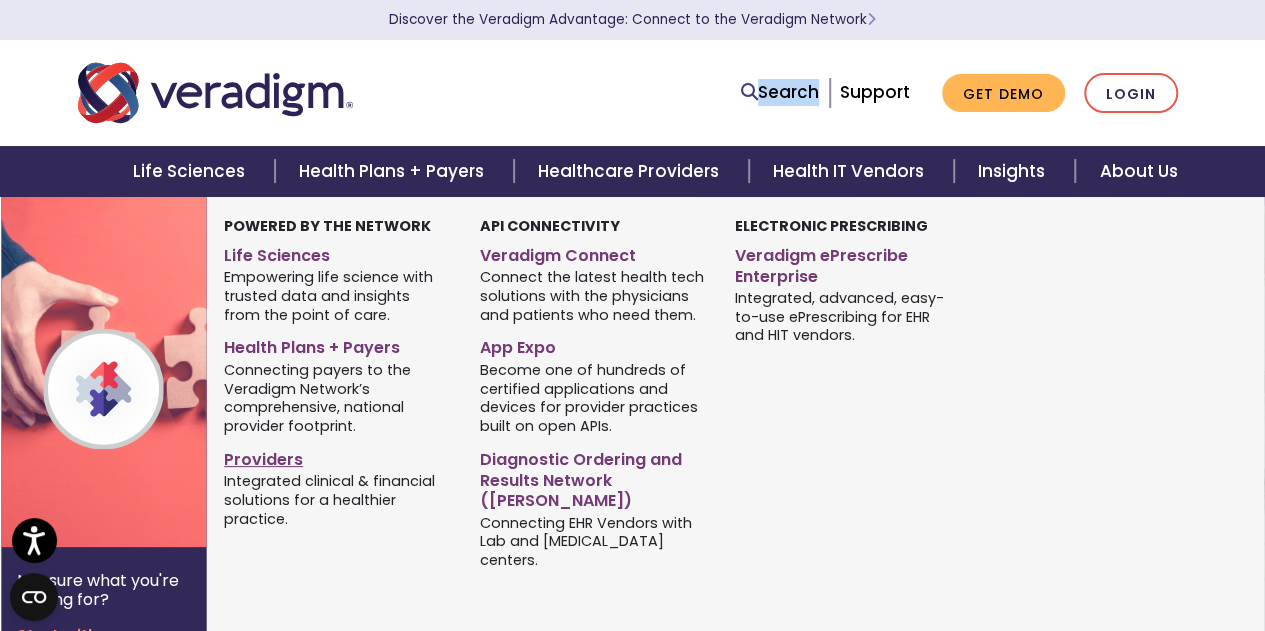 click on "Providers" at bounding box center (337, 456) 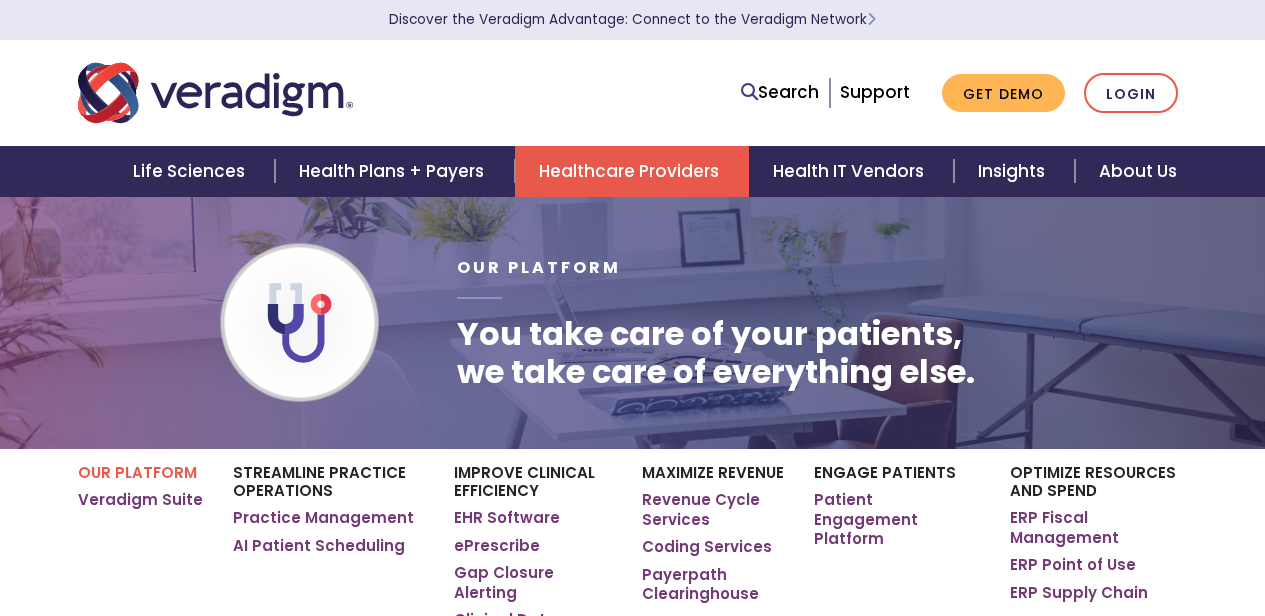 scroll, scrollTop: 322, scrollLeft: 0, axis: vertical 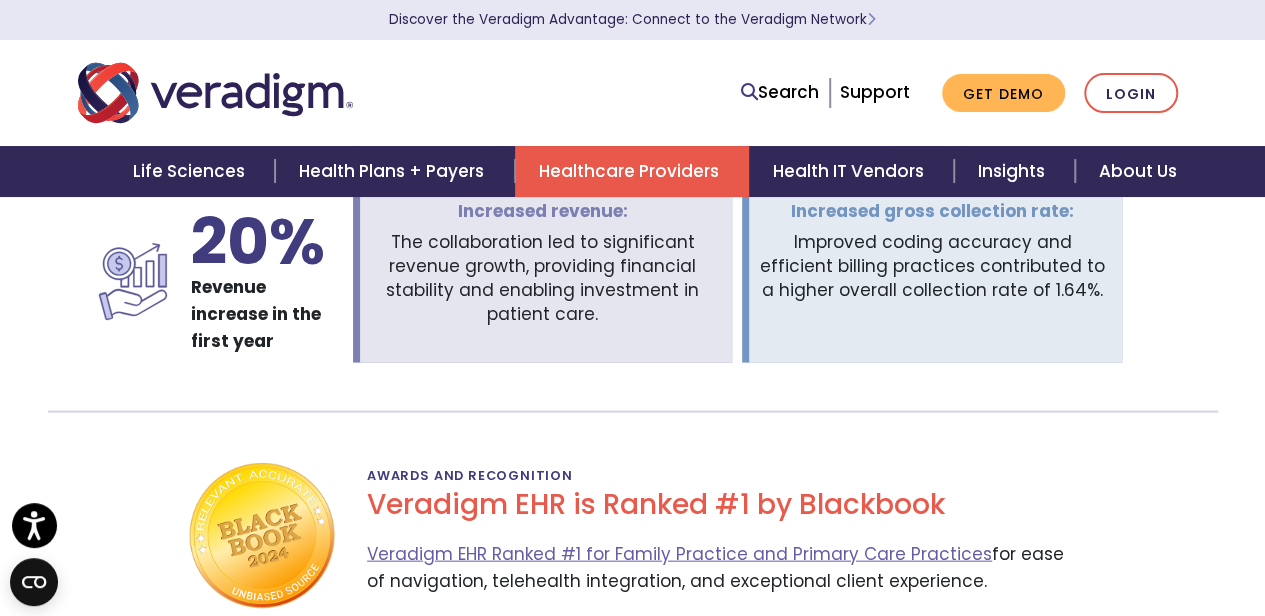 click on "Search
Support
Get Demo
Login" at bounding box center (632, 93) 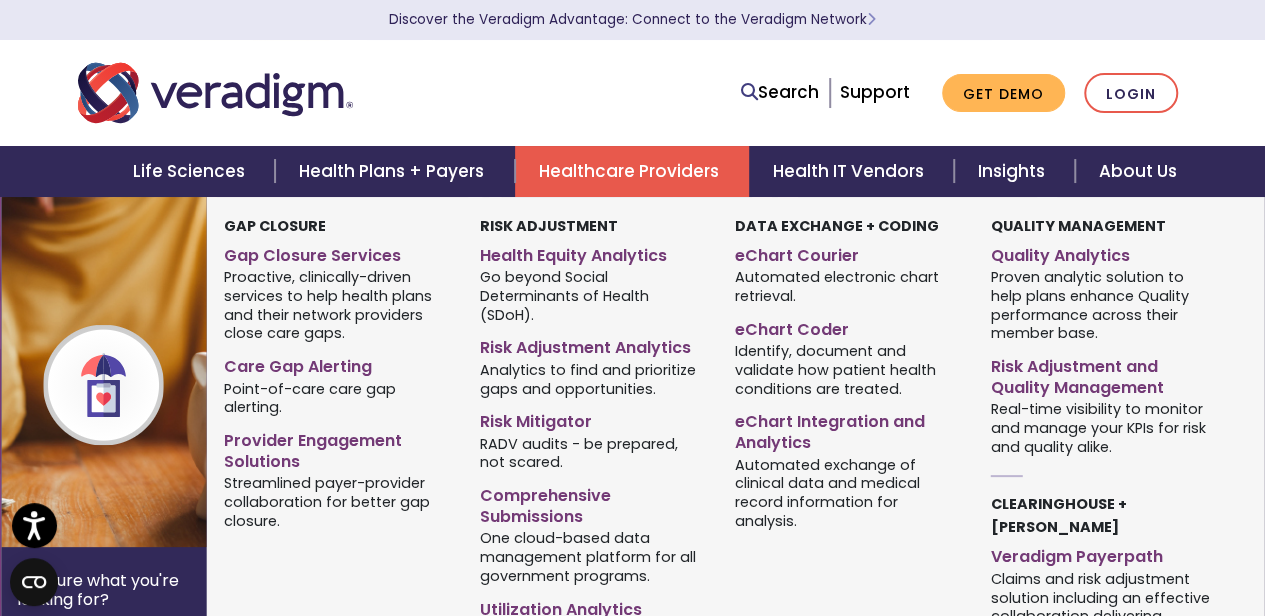 scroll, scrollTop: 5800, scrollLeft: 0, axis: vertical 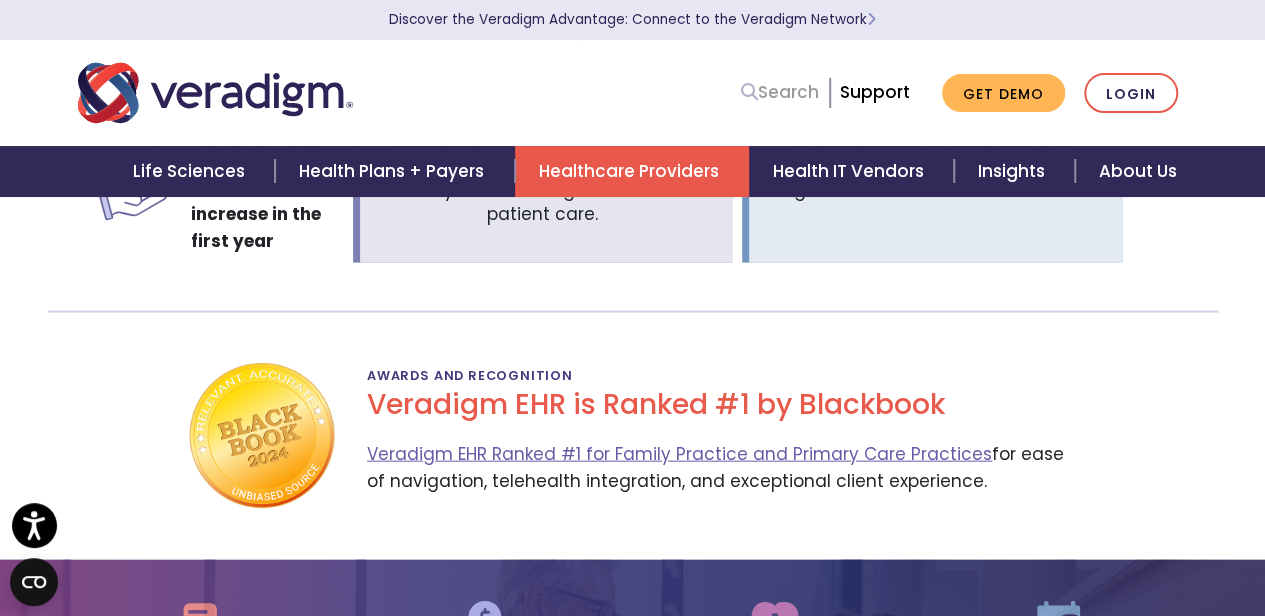 click on "Search" at bounding box center (780, 92) 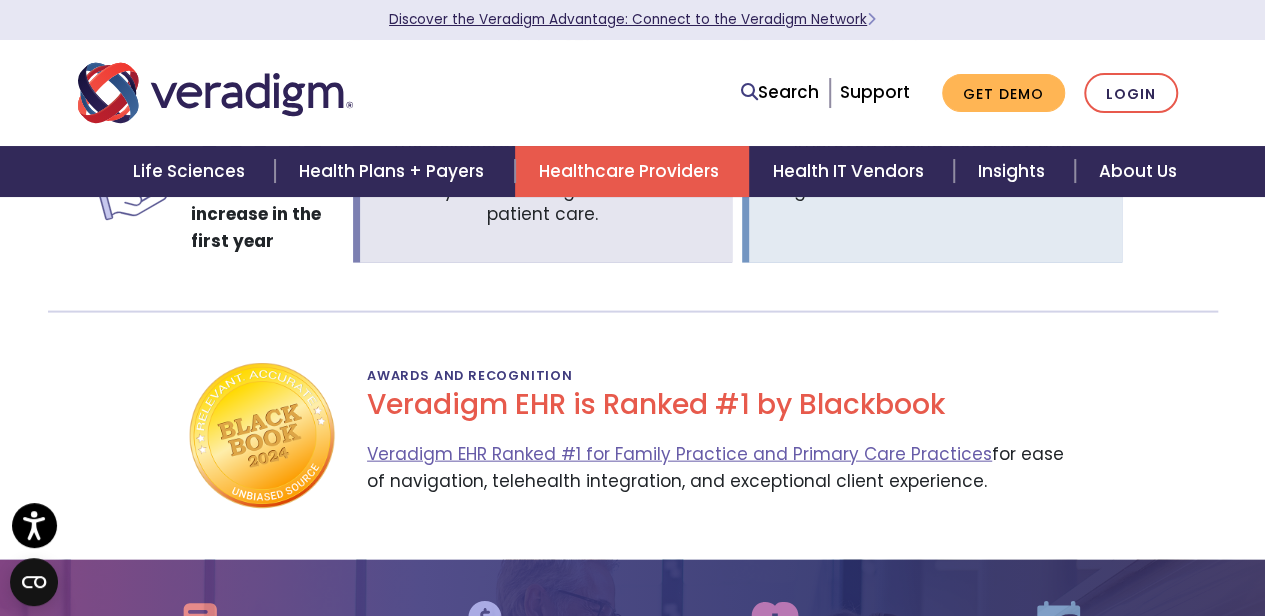 click at bounding box center (871, 20) 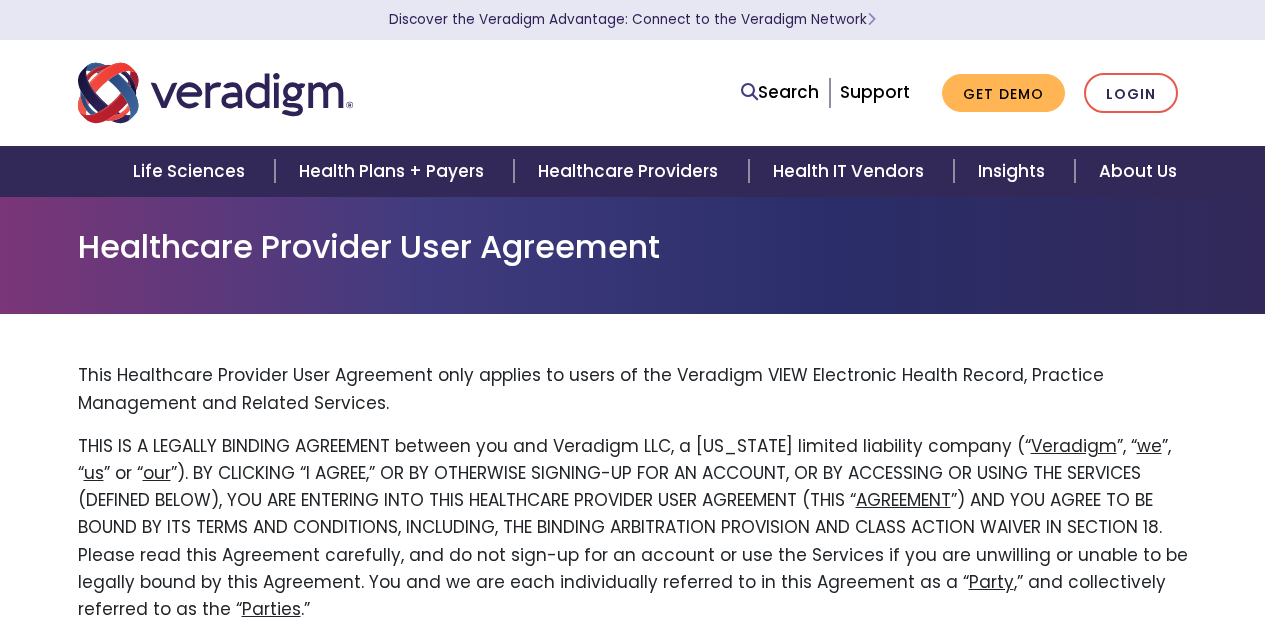 scroll, scrollTop: 0, scrollLeft: 0, axis: both 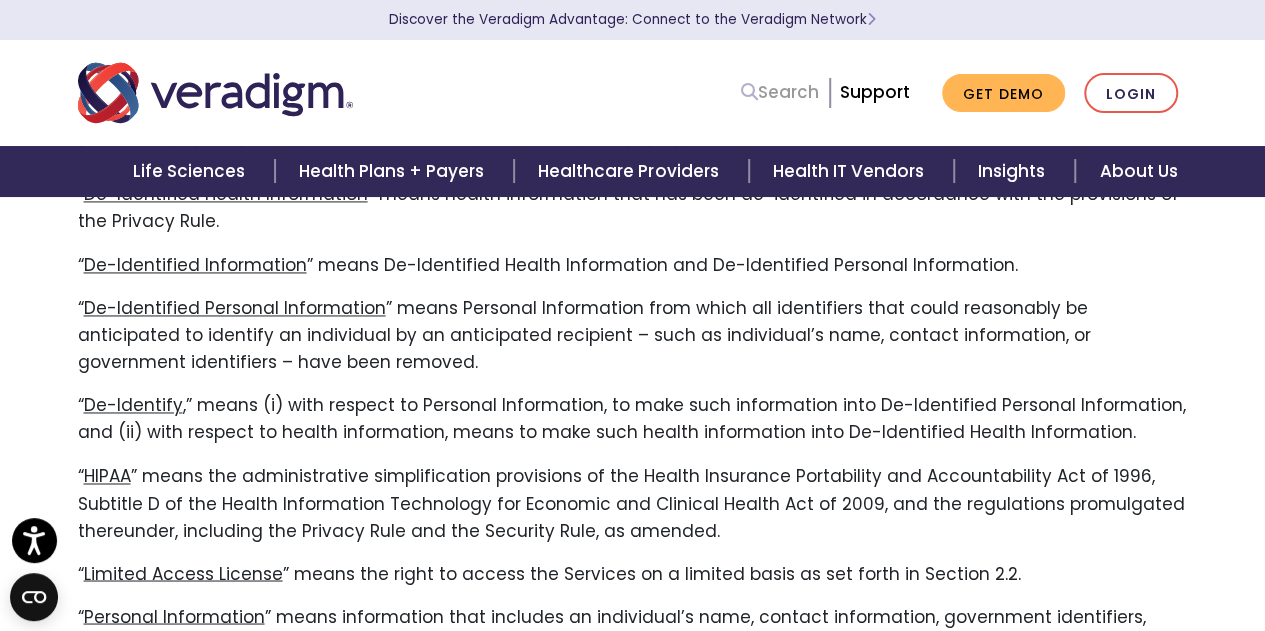 click on "Search" at bounding box center (780, 92) 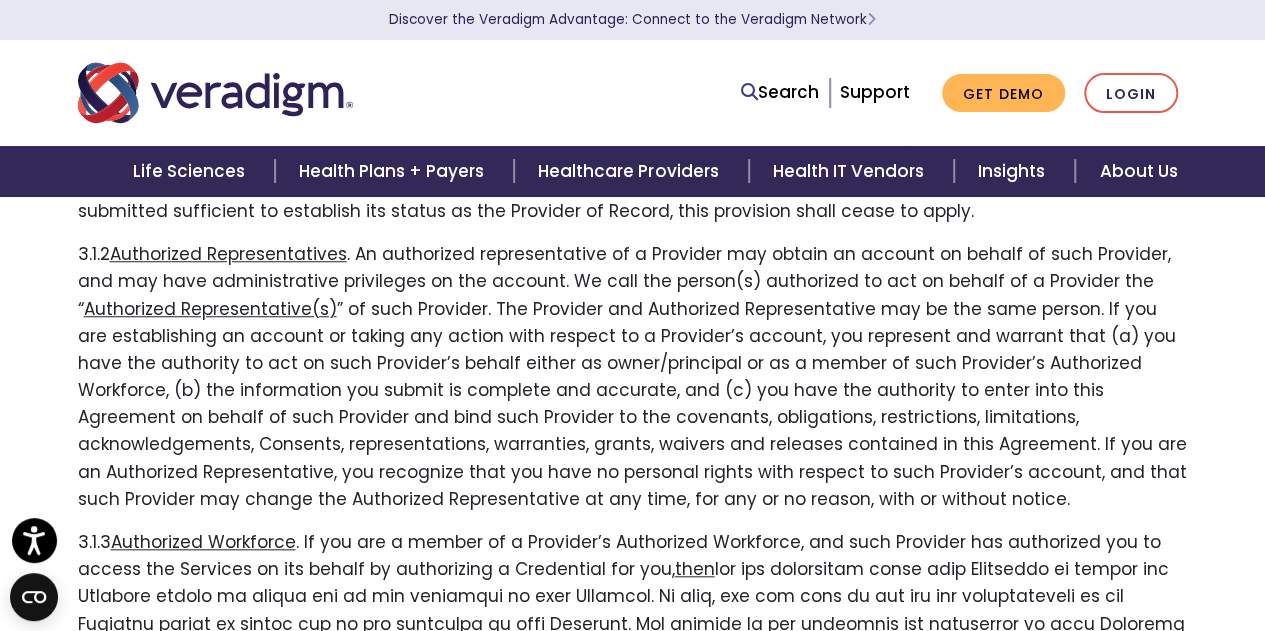 scroll, scrollTop: 4800, scrollLeft: 0, axis: vertical 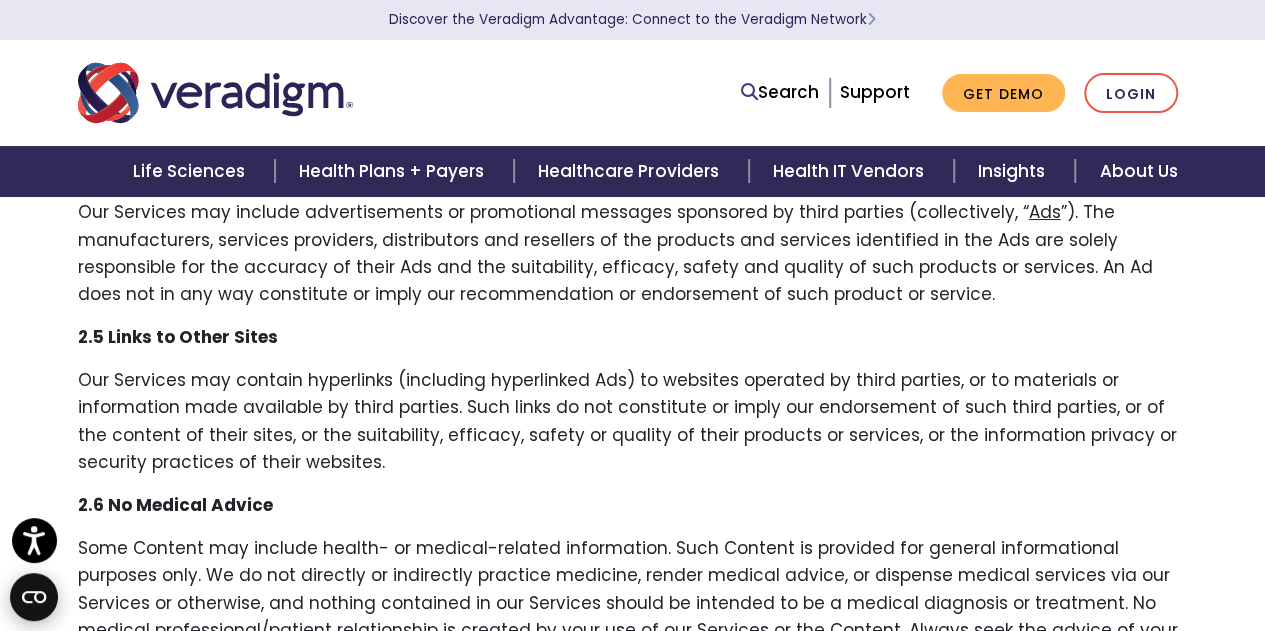 click 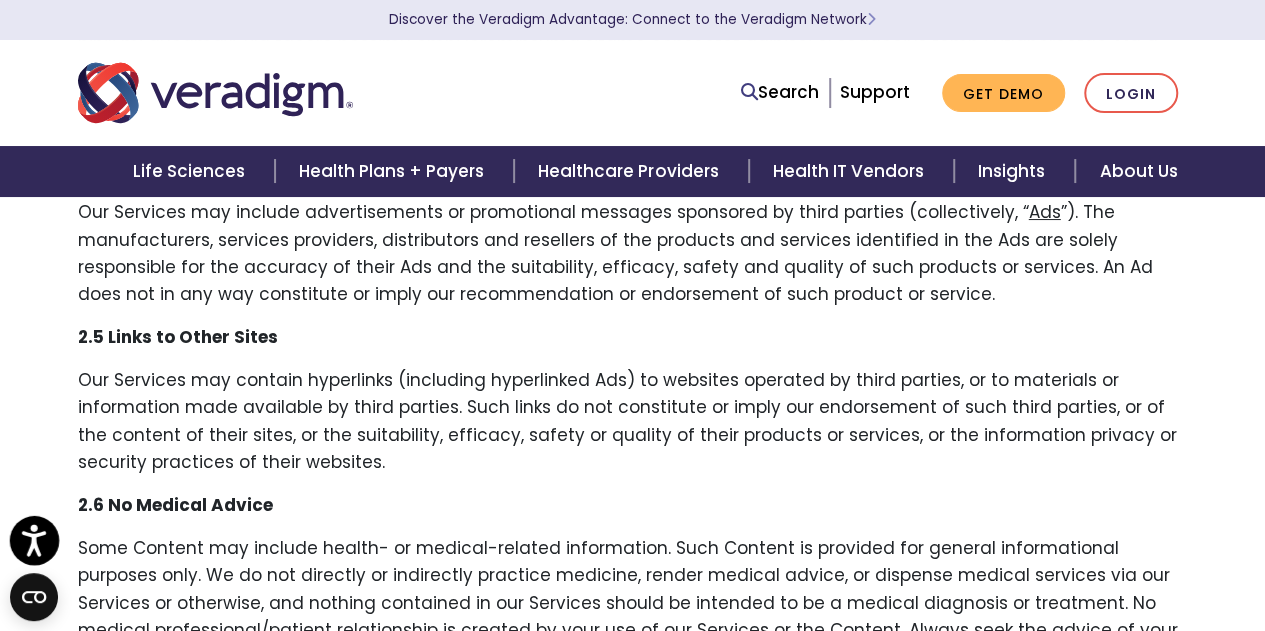 click 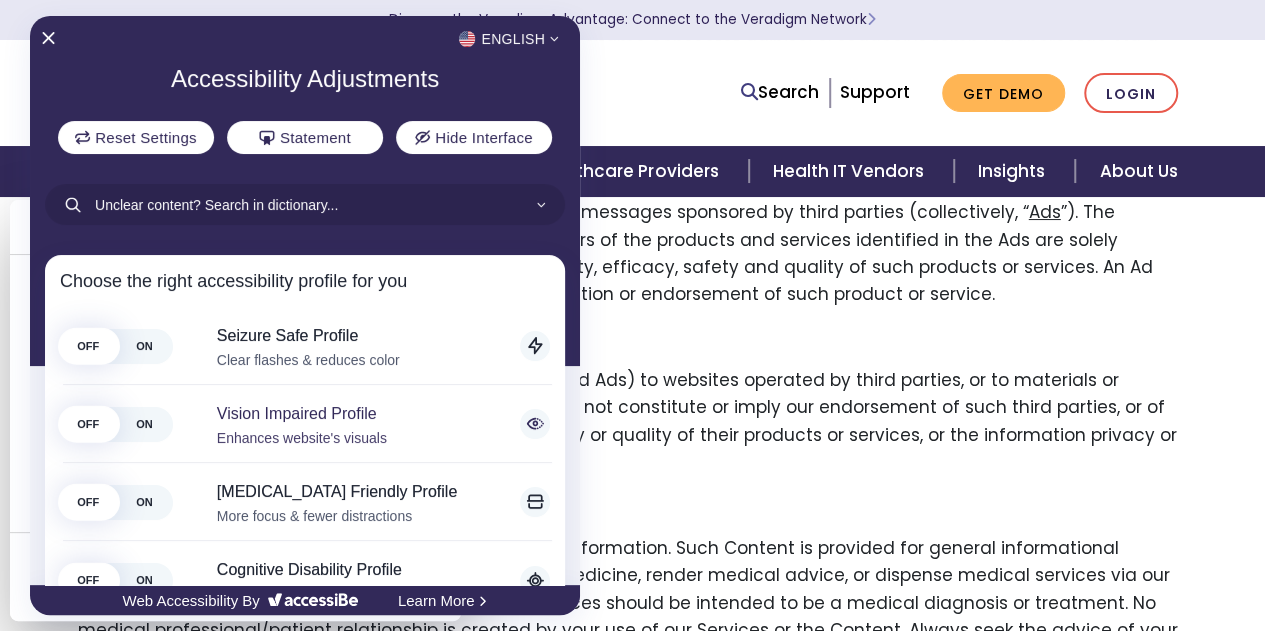 scroll, scrollTop: 0, scrollLeft: 0, axis: both 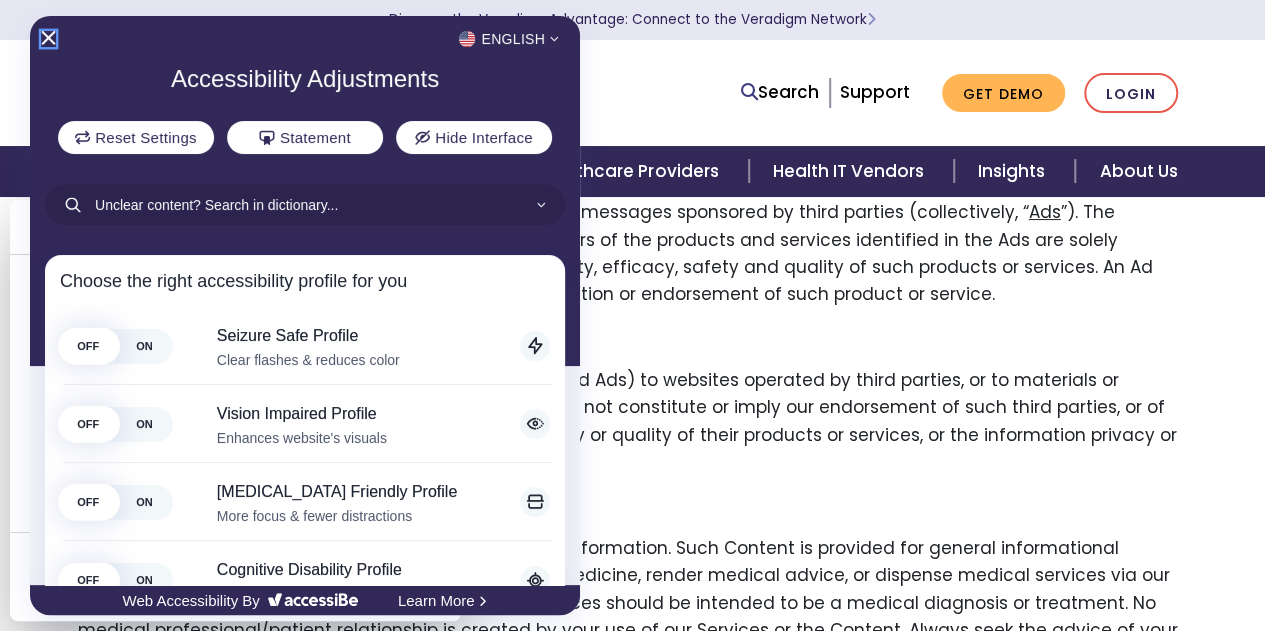 click 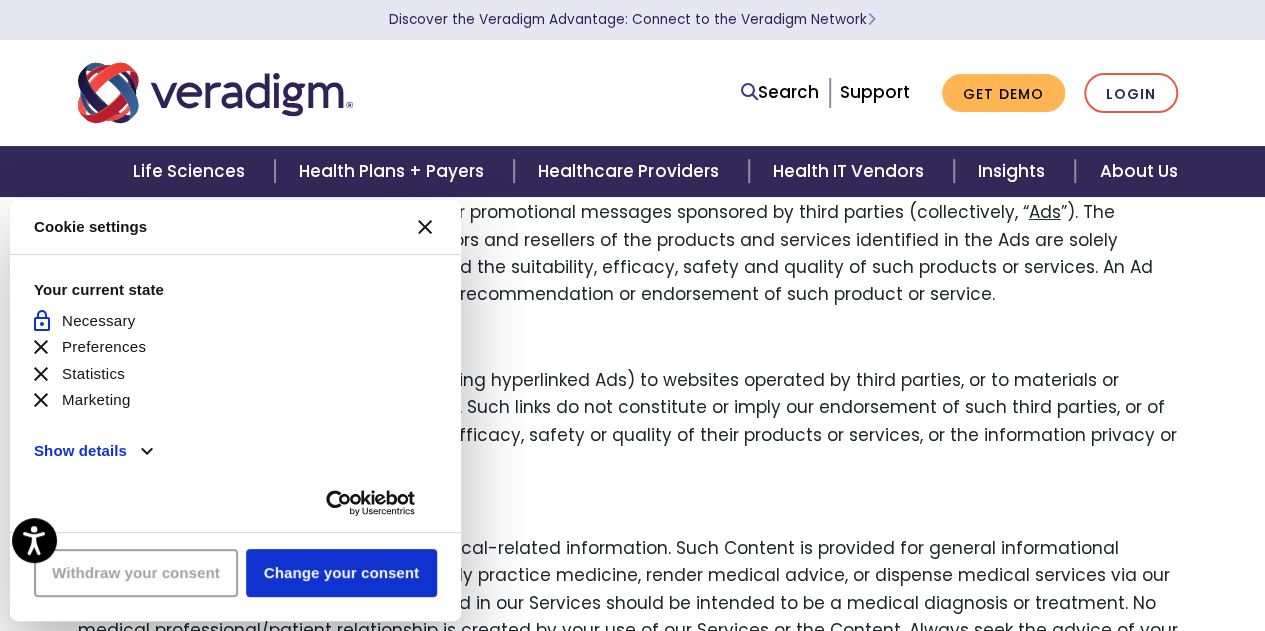 click 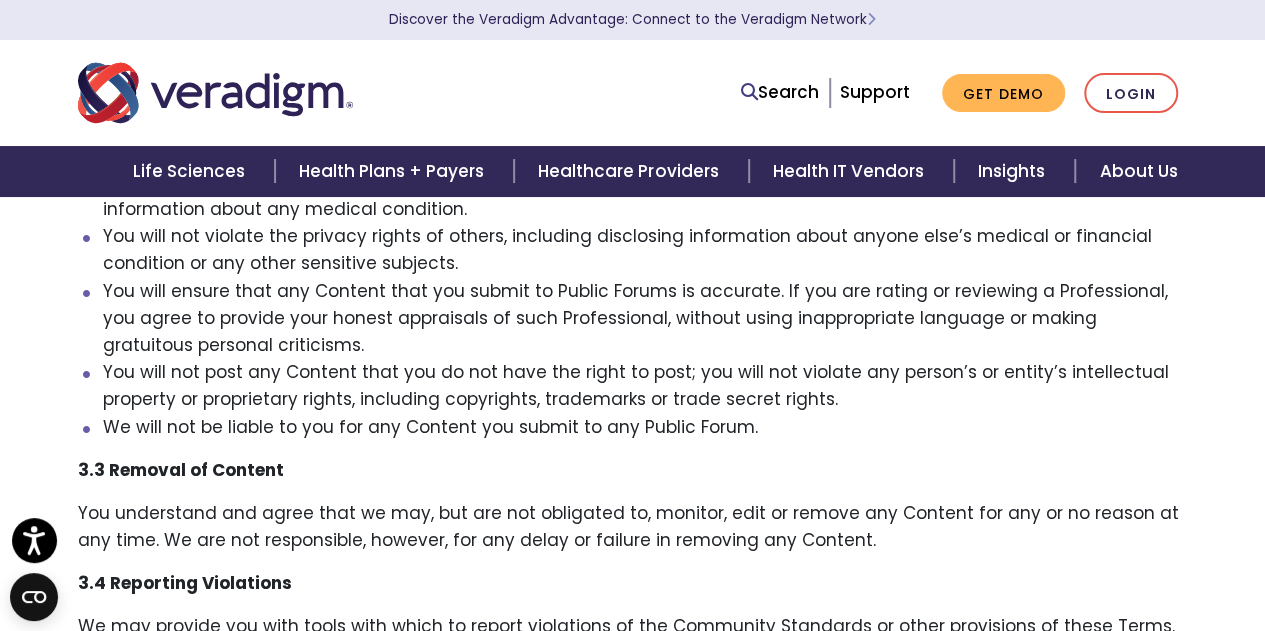 scroll, scrollTop: 5700, scrollLeft: 0, axis: vertical 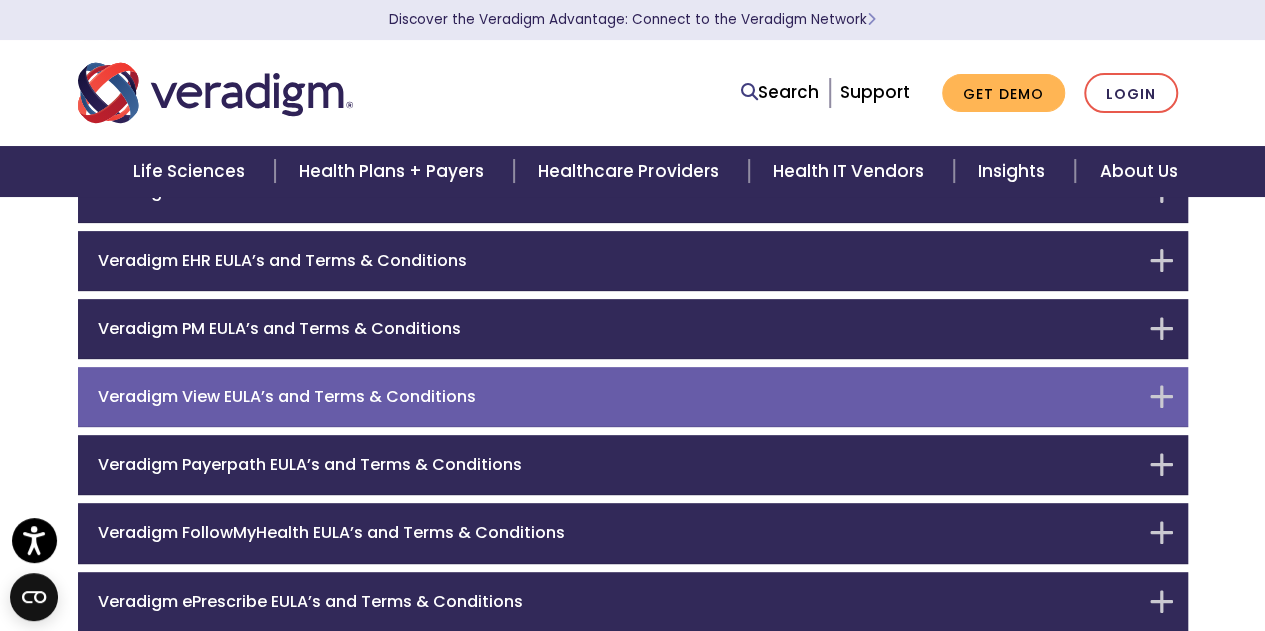 click on "Veradigm View EULA’s and Terms & Conditions" at bounding box center [633, 397] 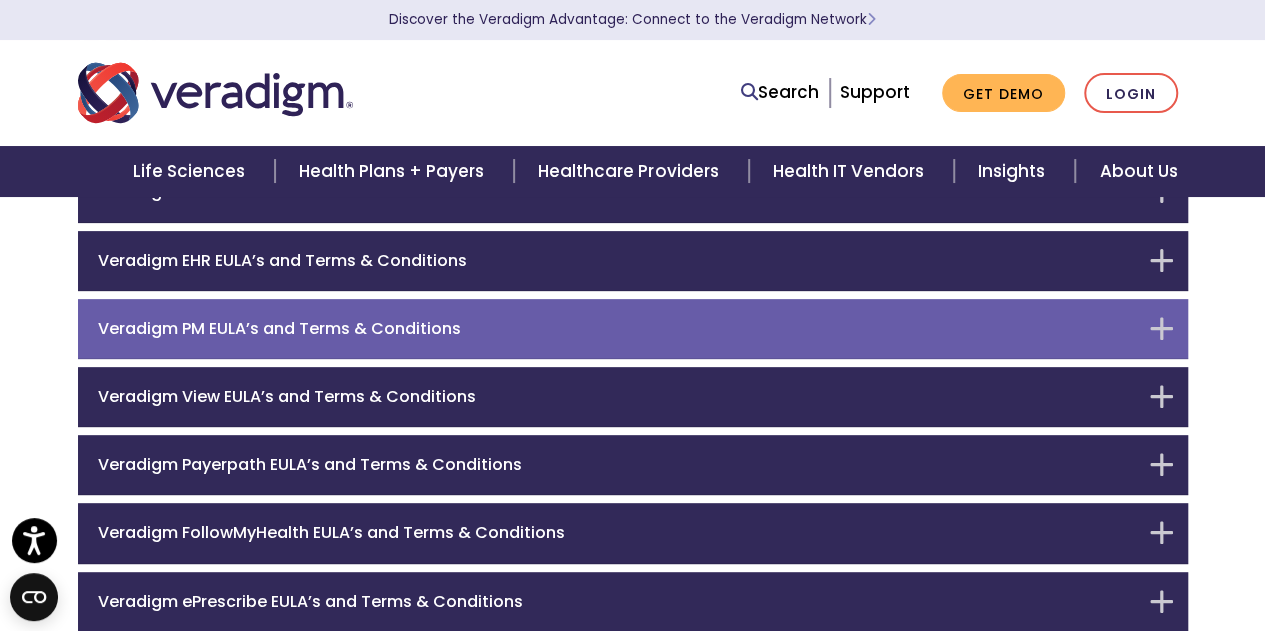 click on "Veradigm PM EULA’s and Terms & Conditions" at bounding box center [618, 328] 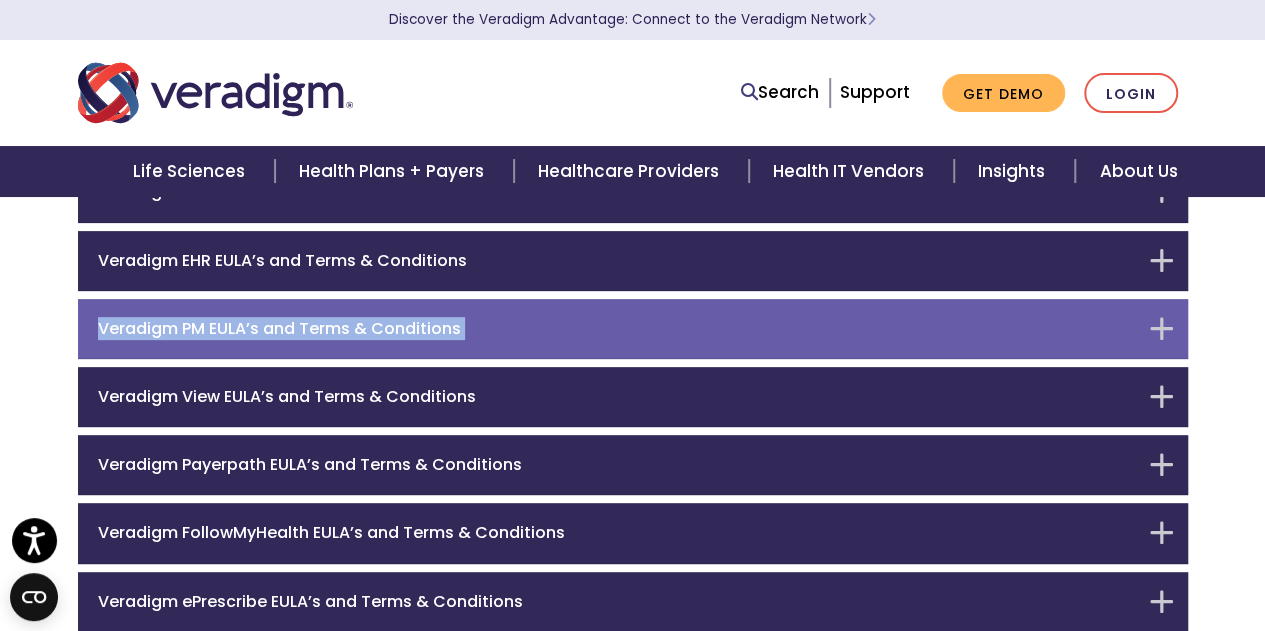 click on "Veradigm PM EULA’s and Terms & Conditions" at bounding box center [633, 329] 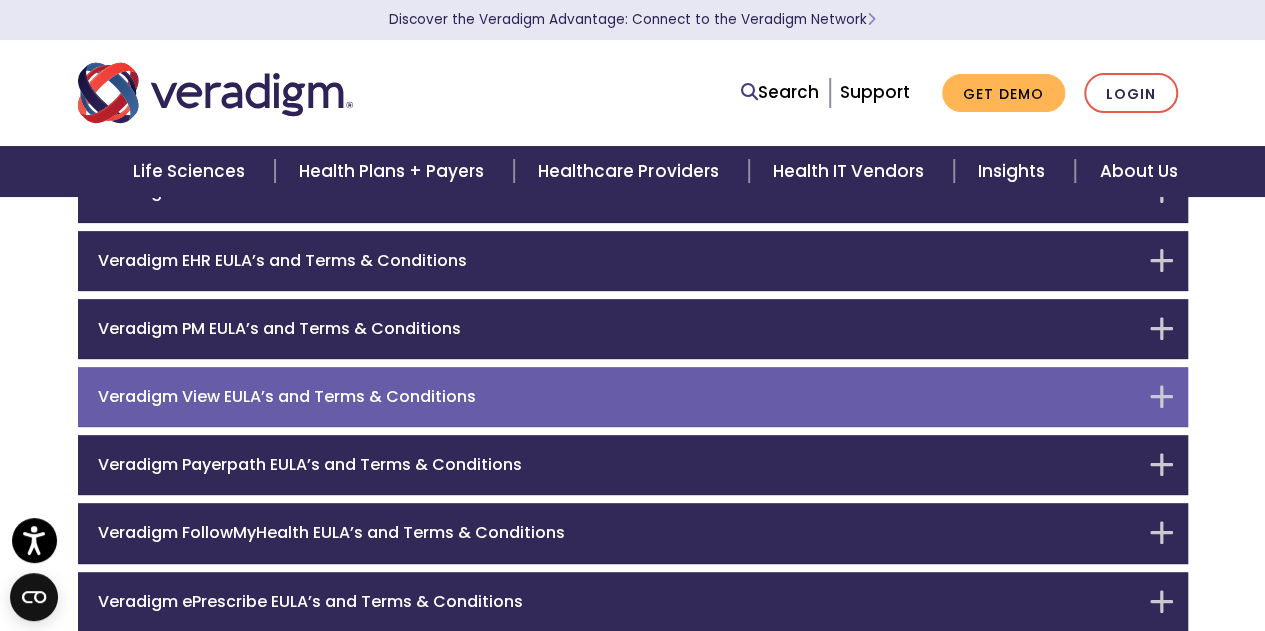 click on "Veradigm View EULA’s and Terms & Conditions" at bounding box center [633, 397] 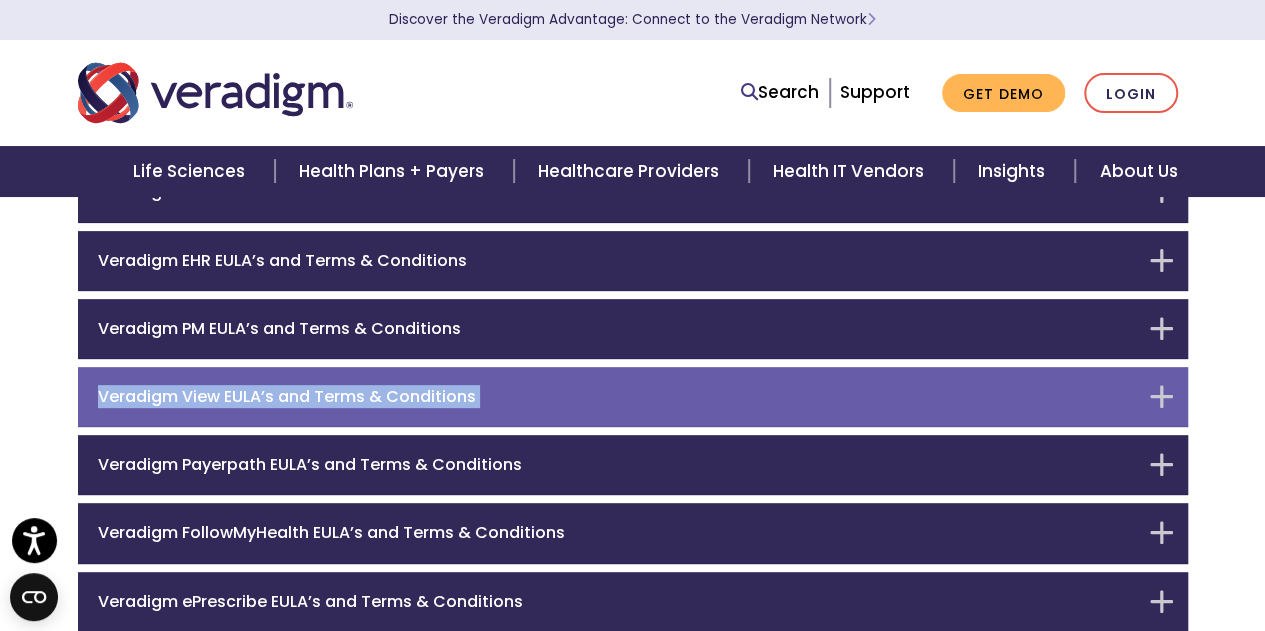 click on "Veradigm View EULA’s and Terms & Conditions" at bounding box center [633, 397] 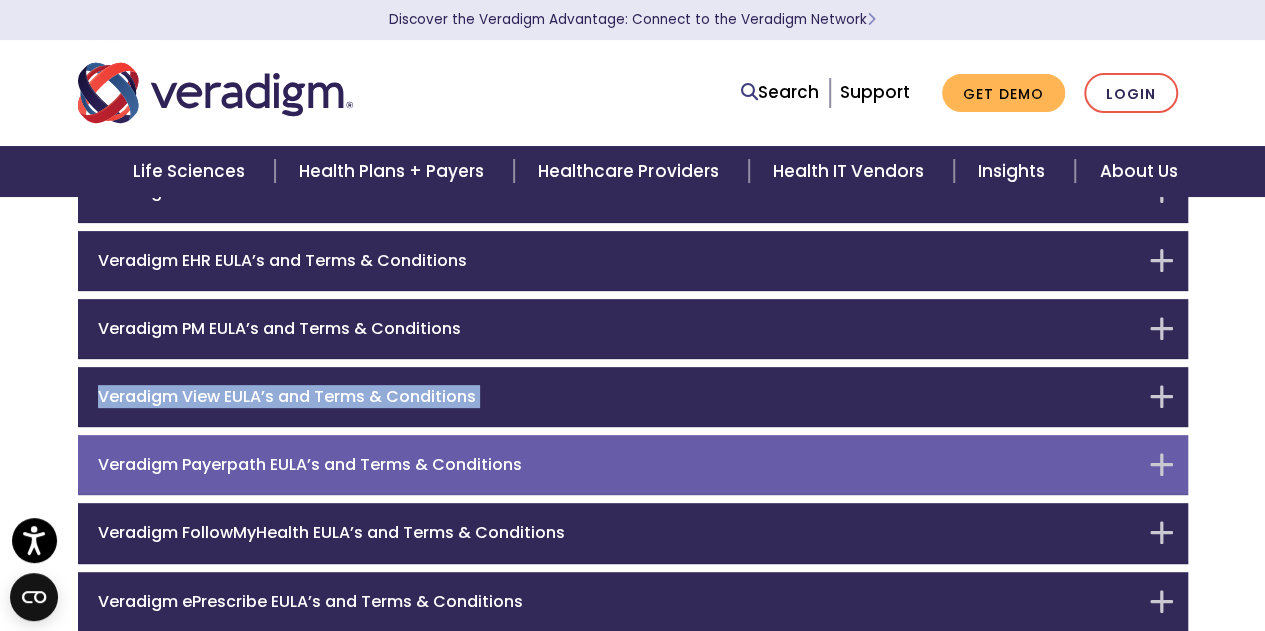 click on "Veradigm Payerpath EULA’s and Terms & Conditions" at bounding box center (633, 465) 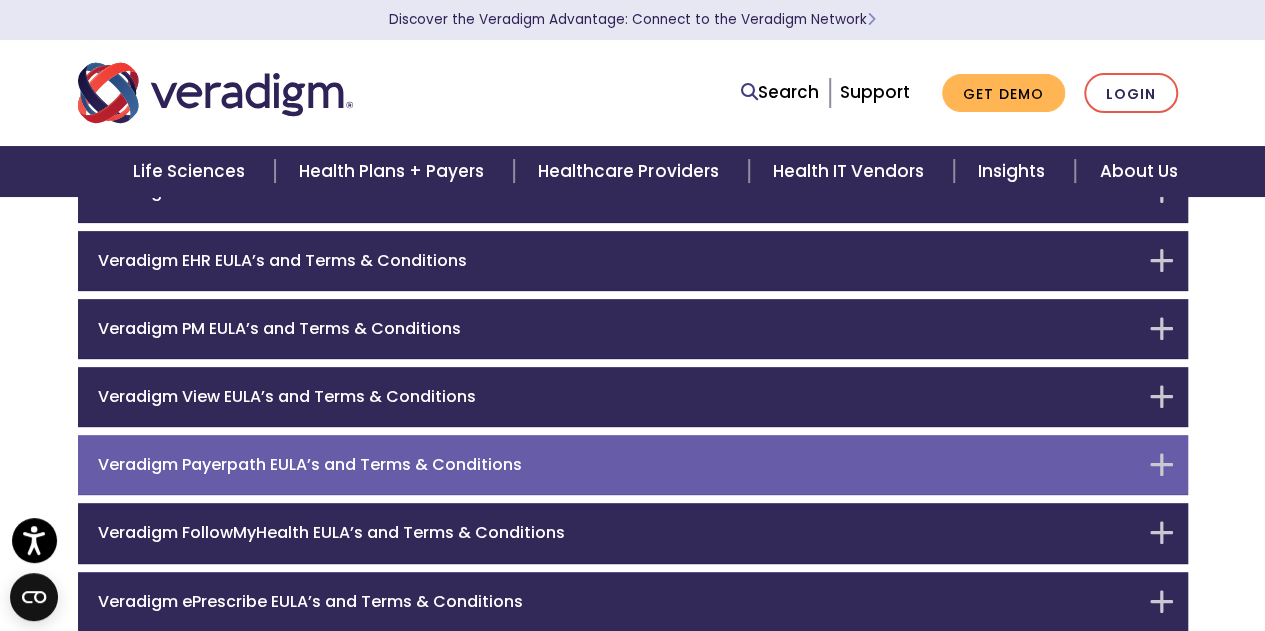click on "Veradigm Payerpath EULA’s and Terms & Conditions" at bounding box center (633, 465) 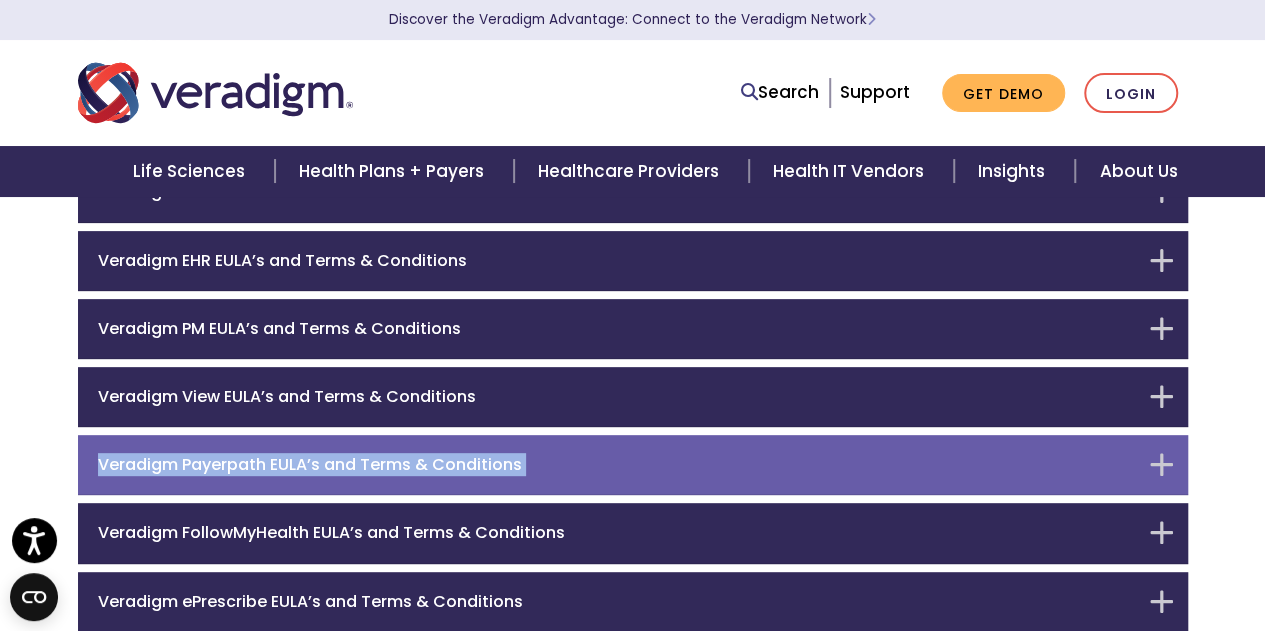 click on "Veradigm Payerpath EULA’s and Terms & Conditions" at bounding box center [633, 465] 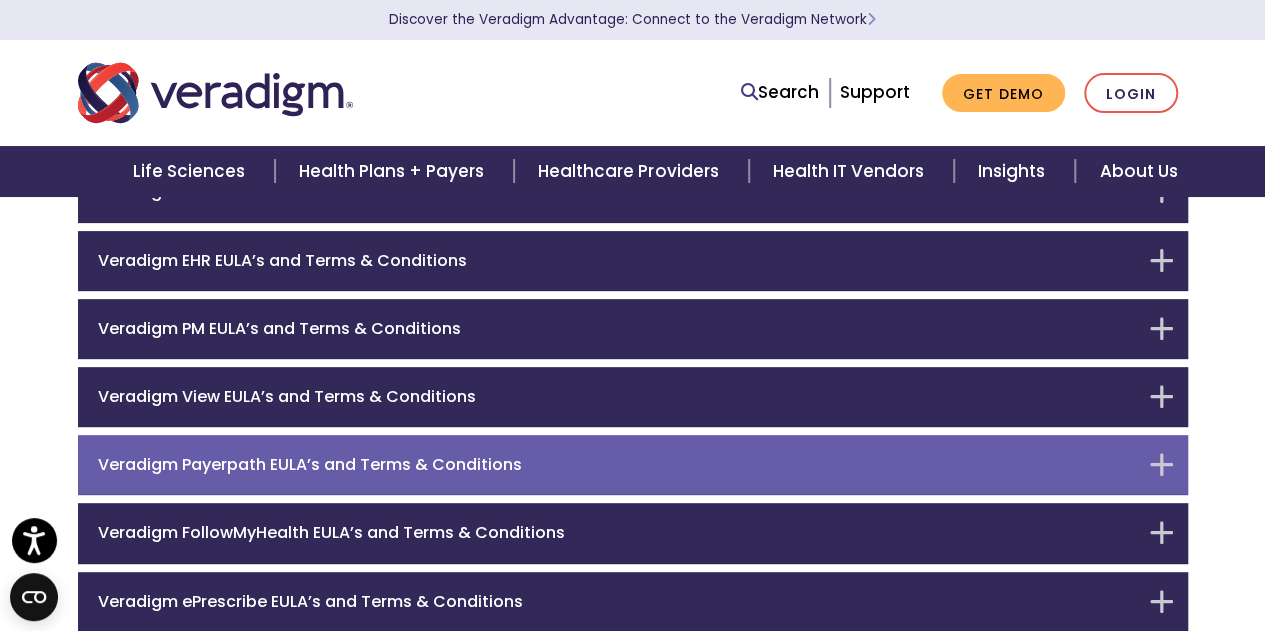 click on "Veradigm Payerpath EULA’s and Terms & Conditions" at bounding box center (633, 465) 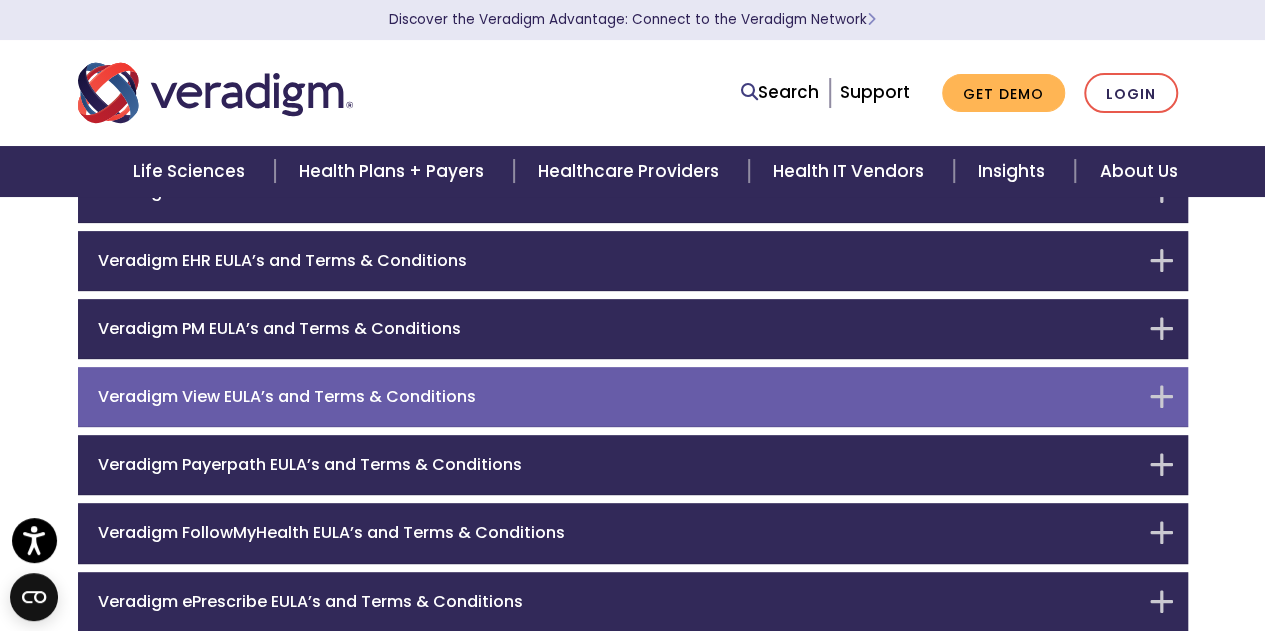 click on "Veradigm View EULA’s and Terms & Conditions" at bounding box center (633, 397) 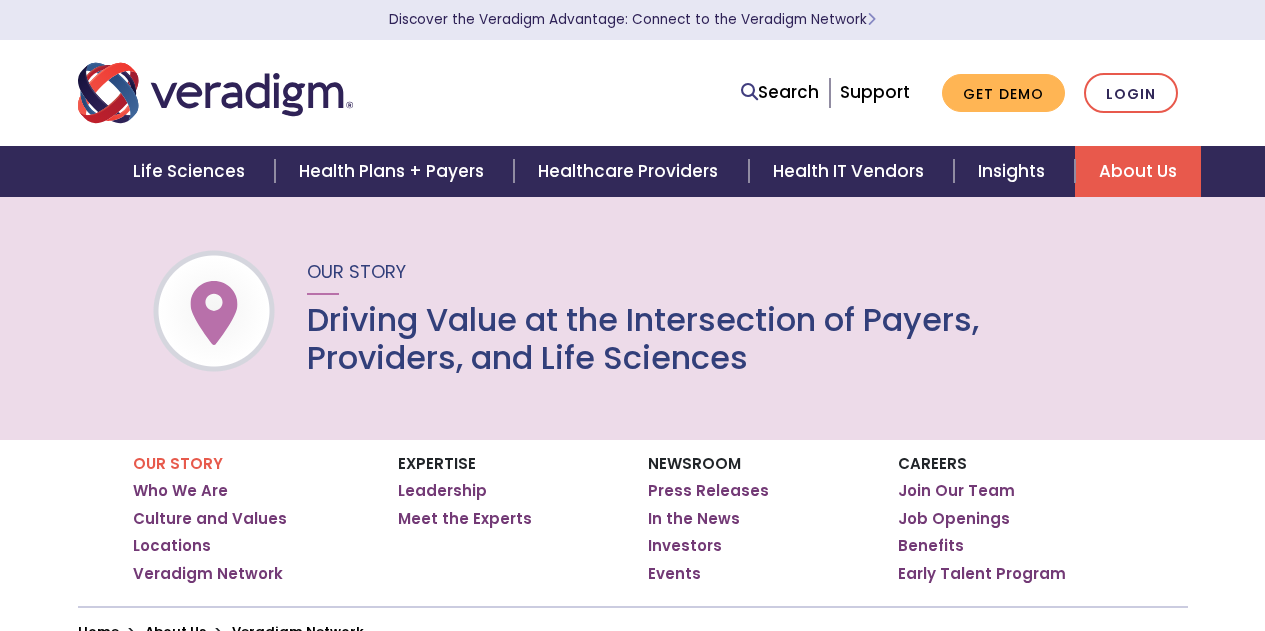 scroll, scrollTop: 0, scrollLeft: 0, axis: both 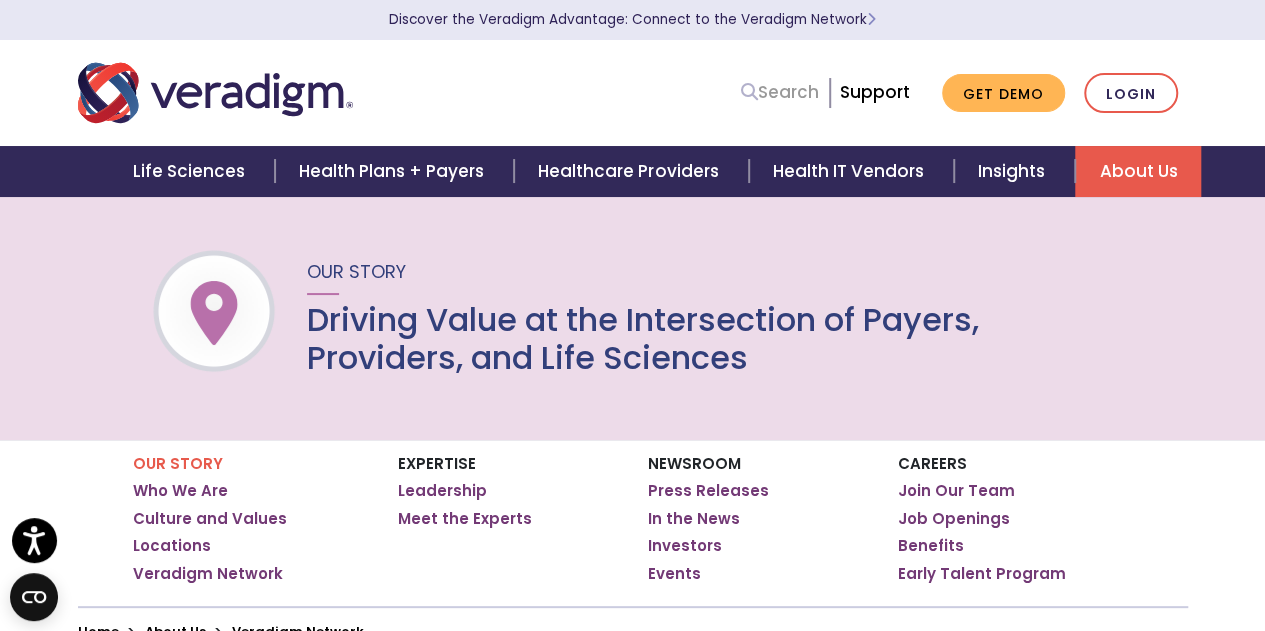 click on "Search" at bounding box center [780, 92] 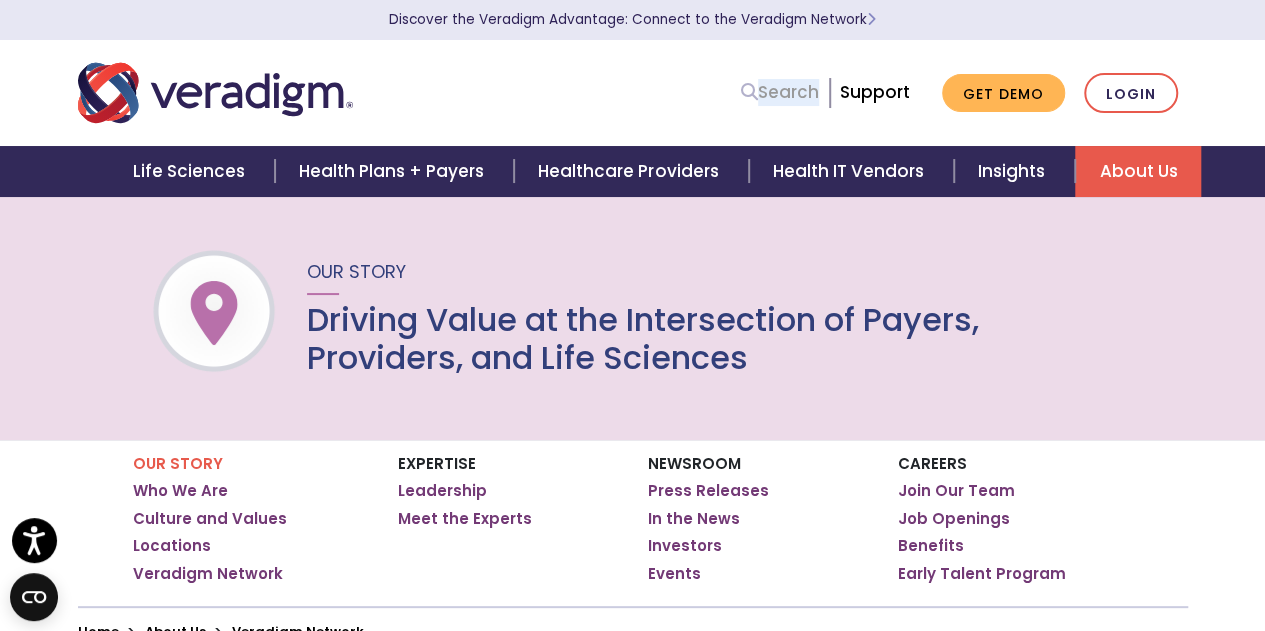 click on "Search" at bounding box center [780, 92] 